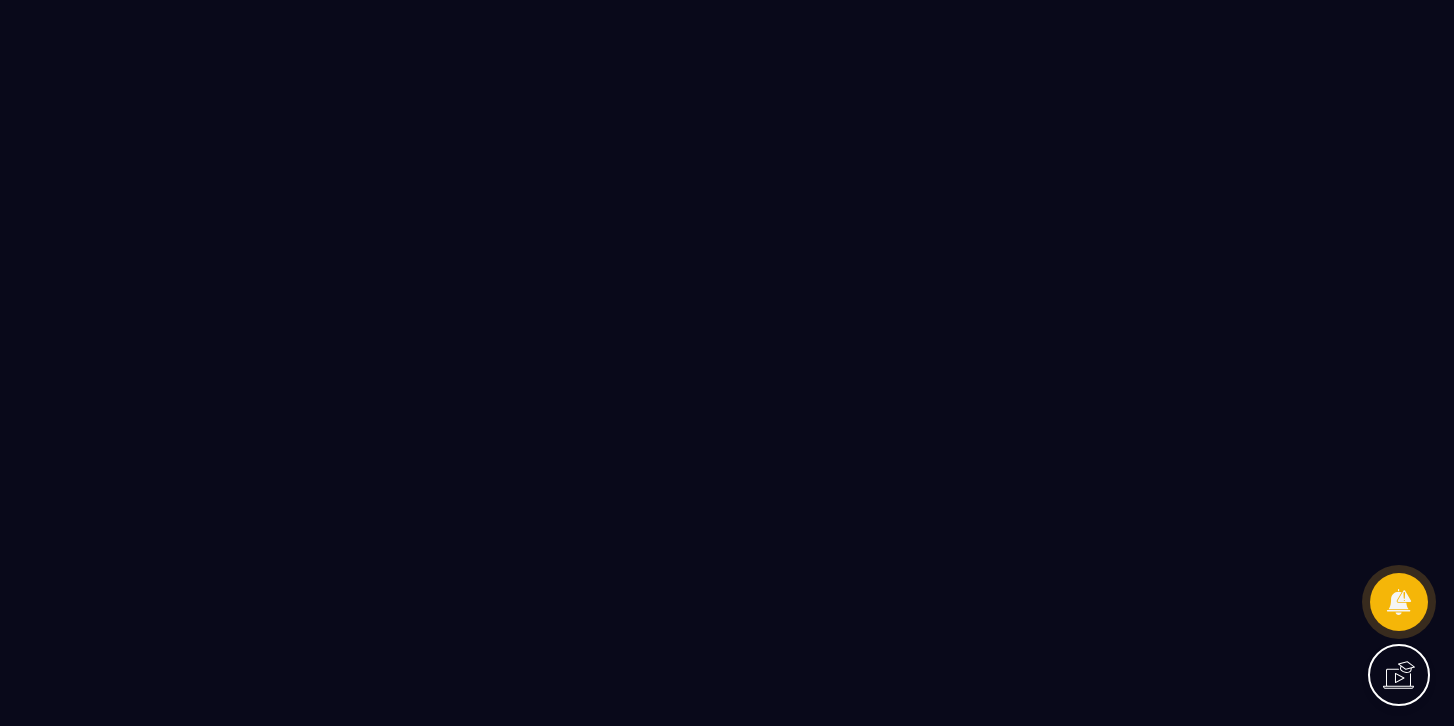 scroll, scrollTop: 0, scrollLeft: 0, axis: both 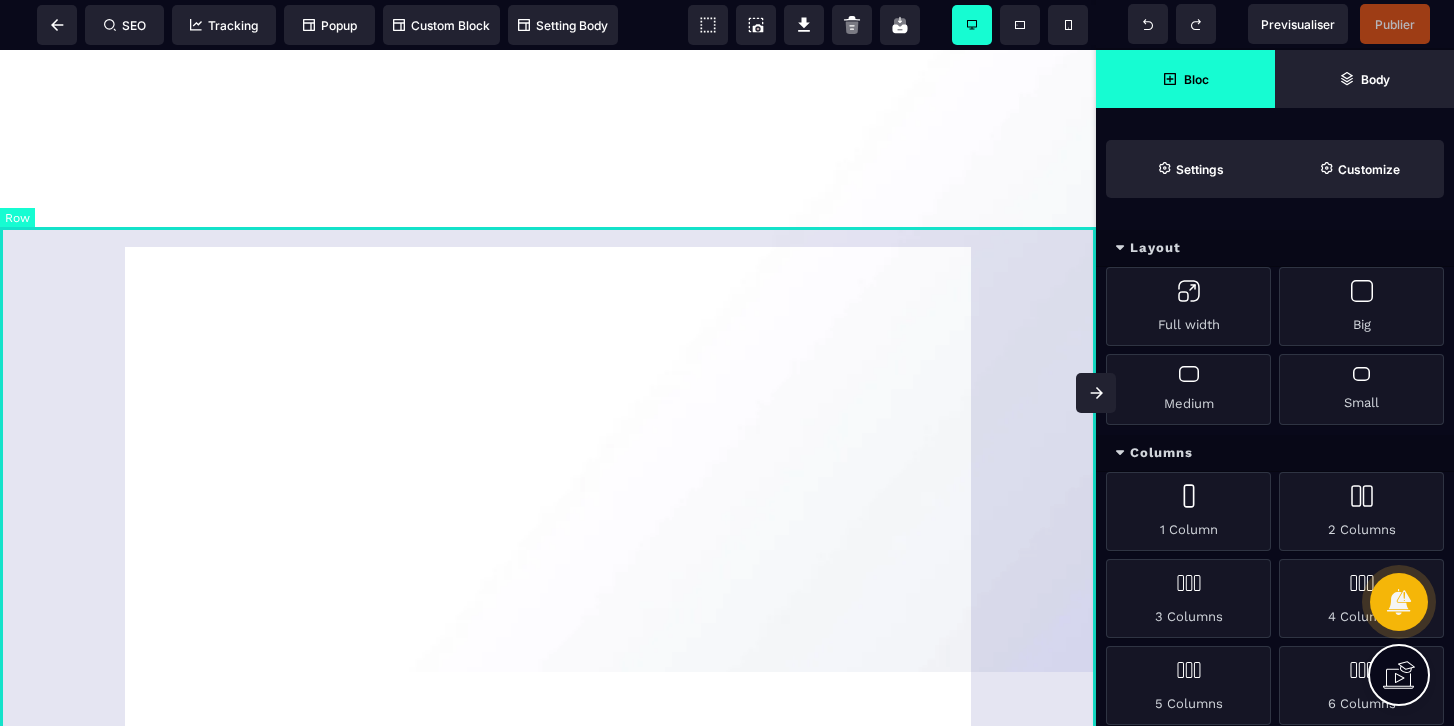 click at bounding box center (548, 334) 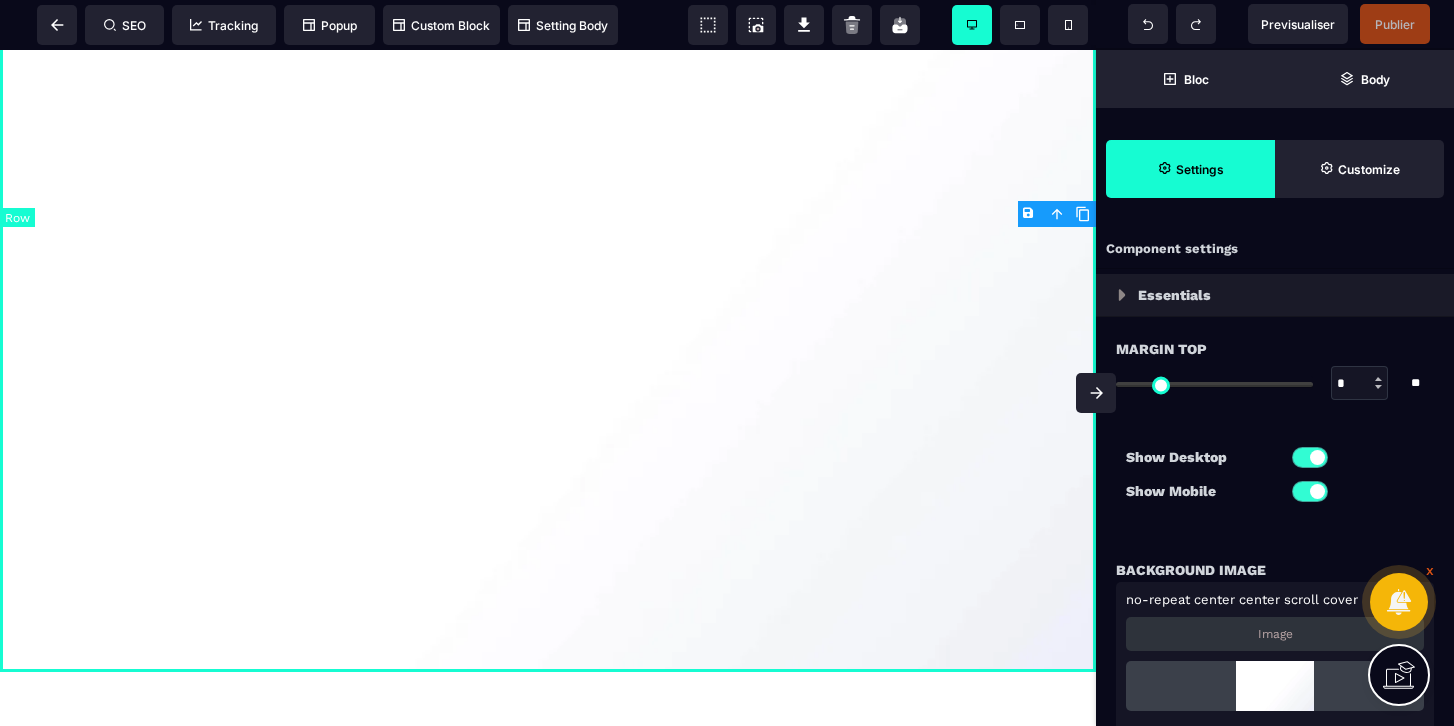 type on "*" 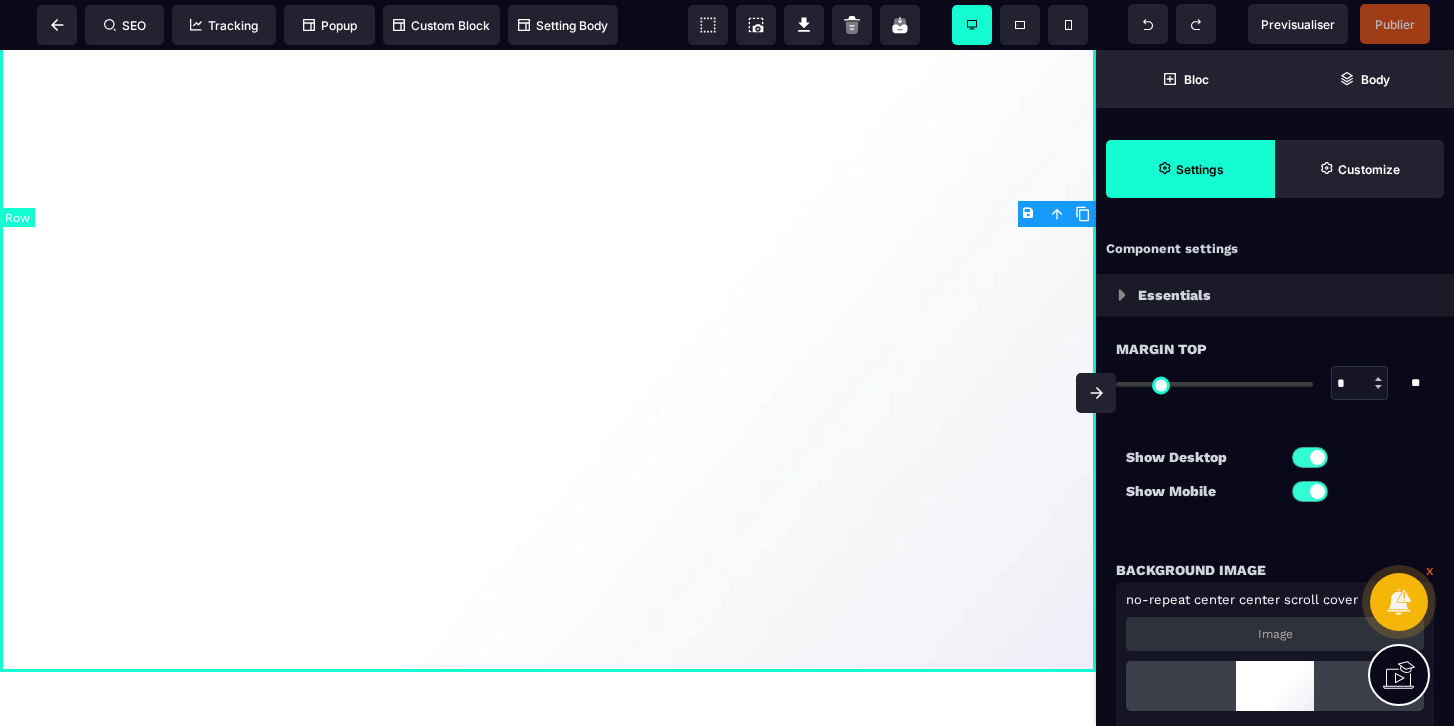 type on "*" 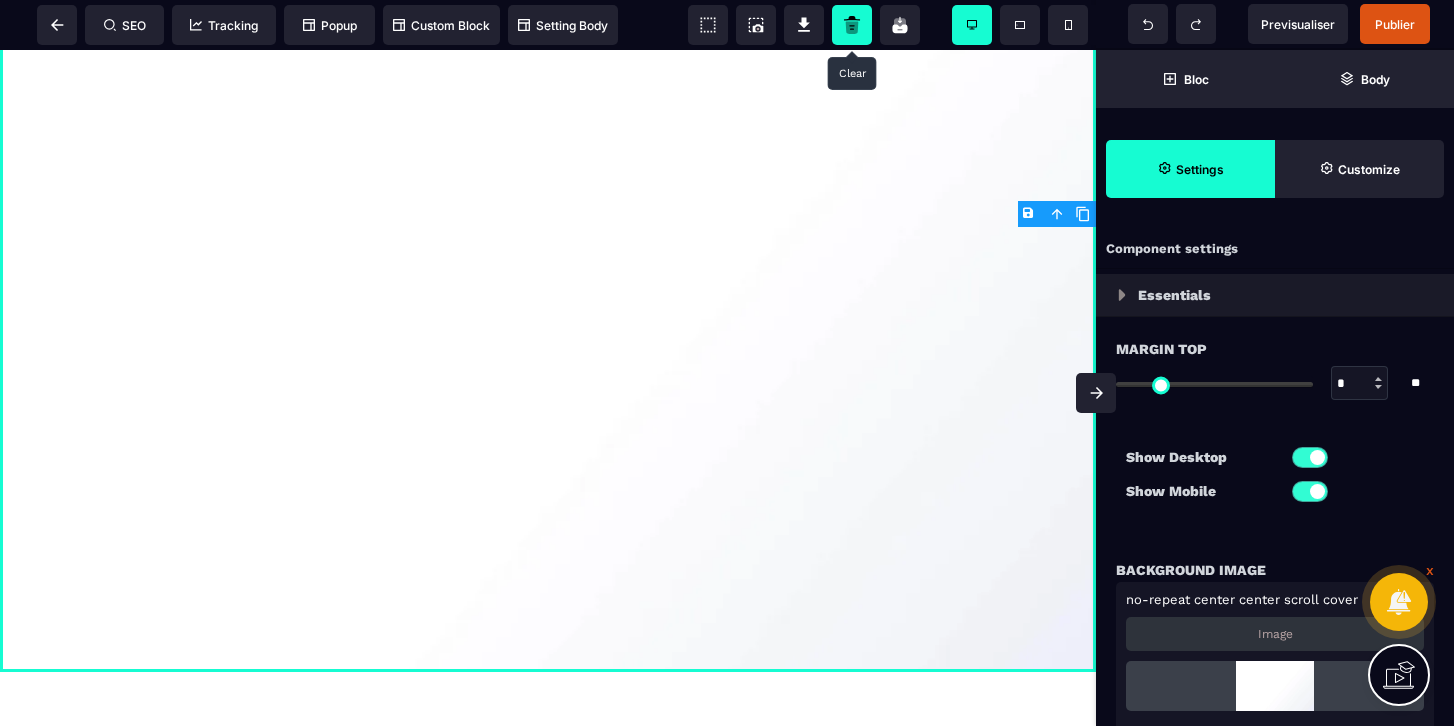 click 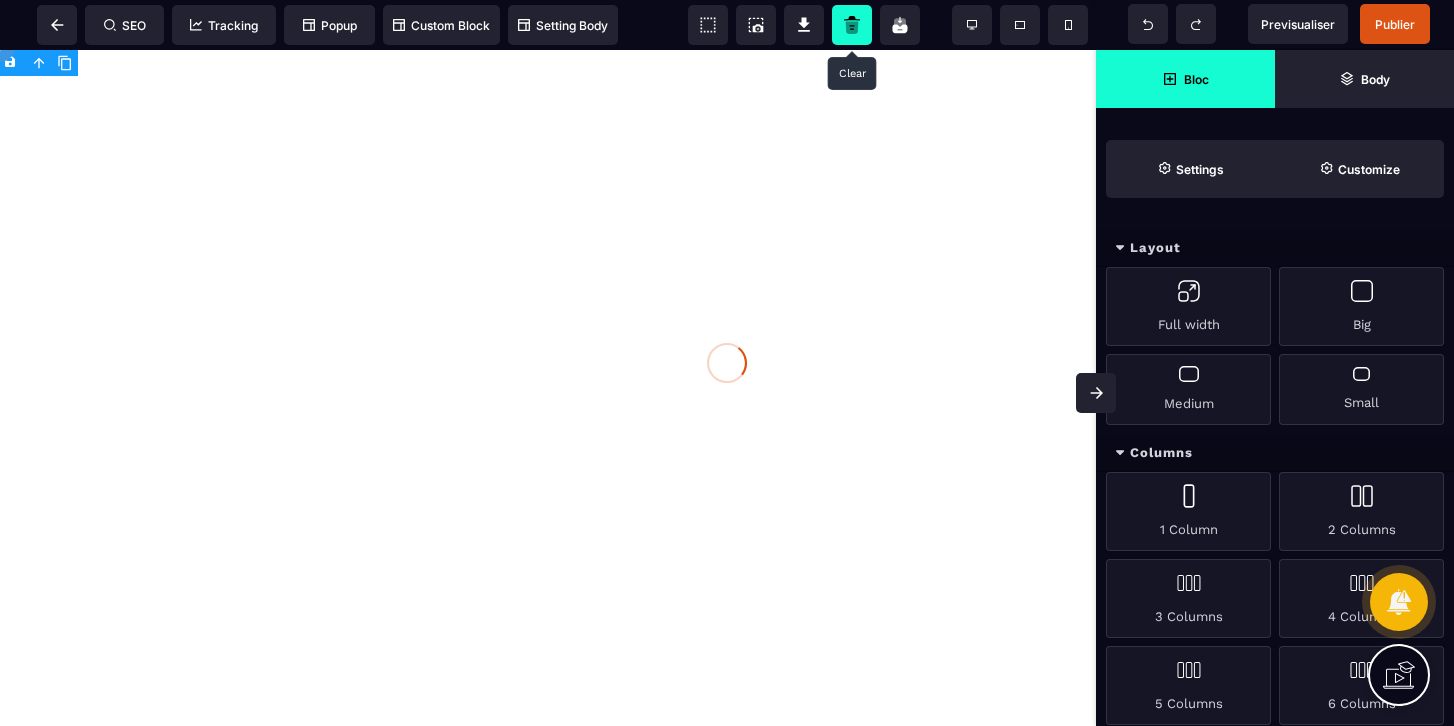 scroll, scrollTop: 0, scrollLeft: 0, axis: both 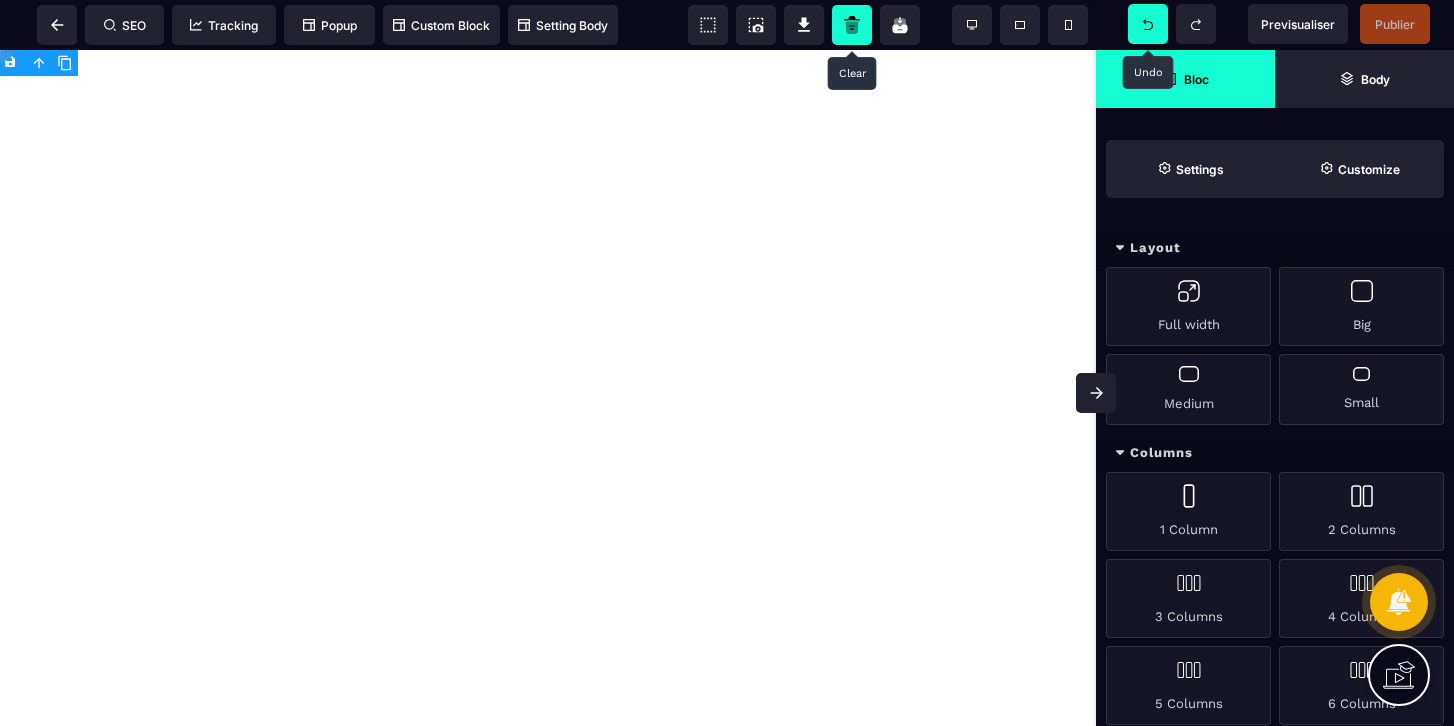 click 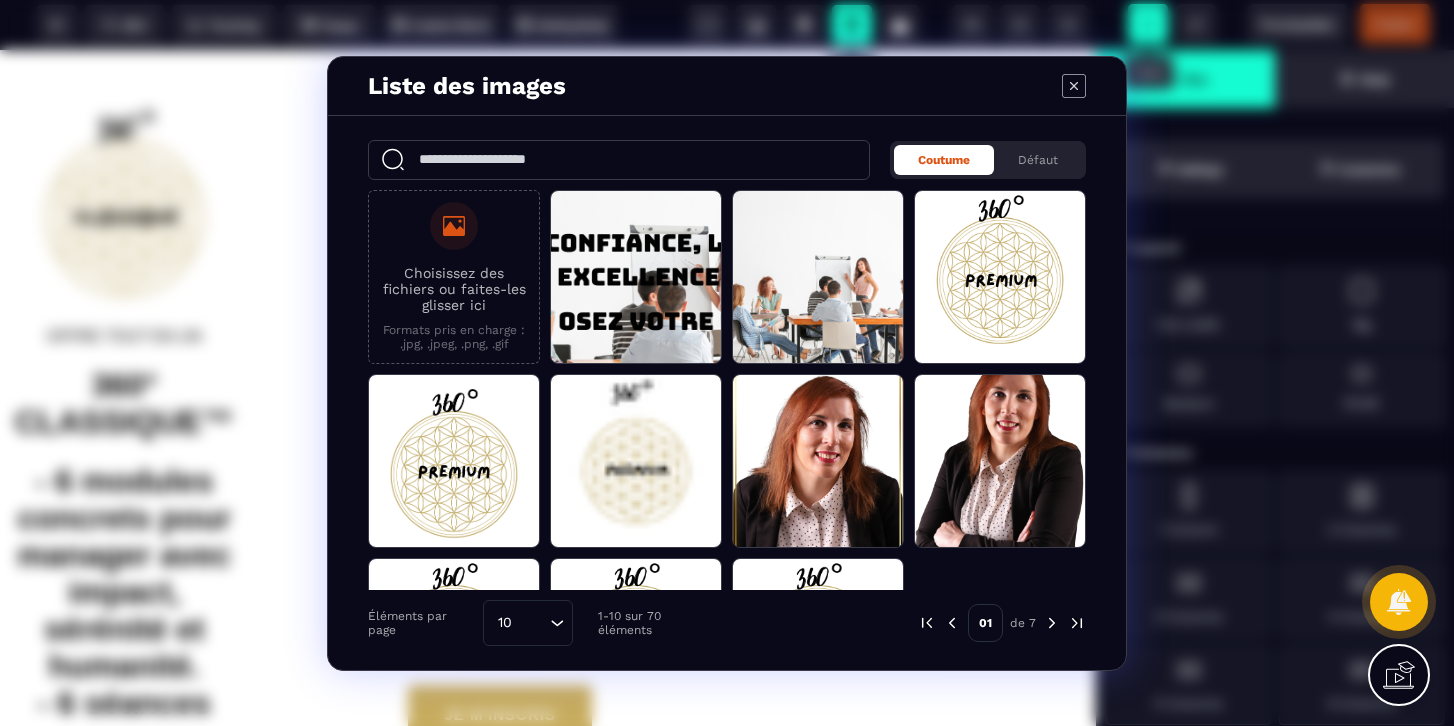 click 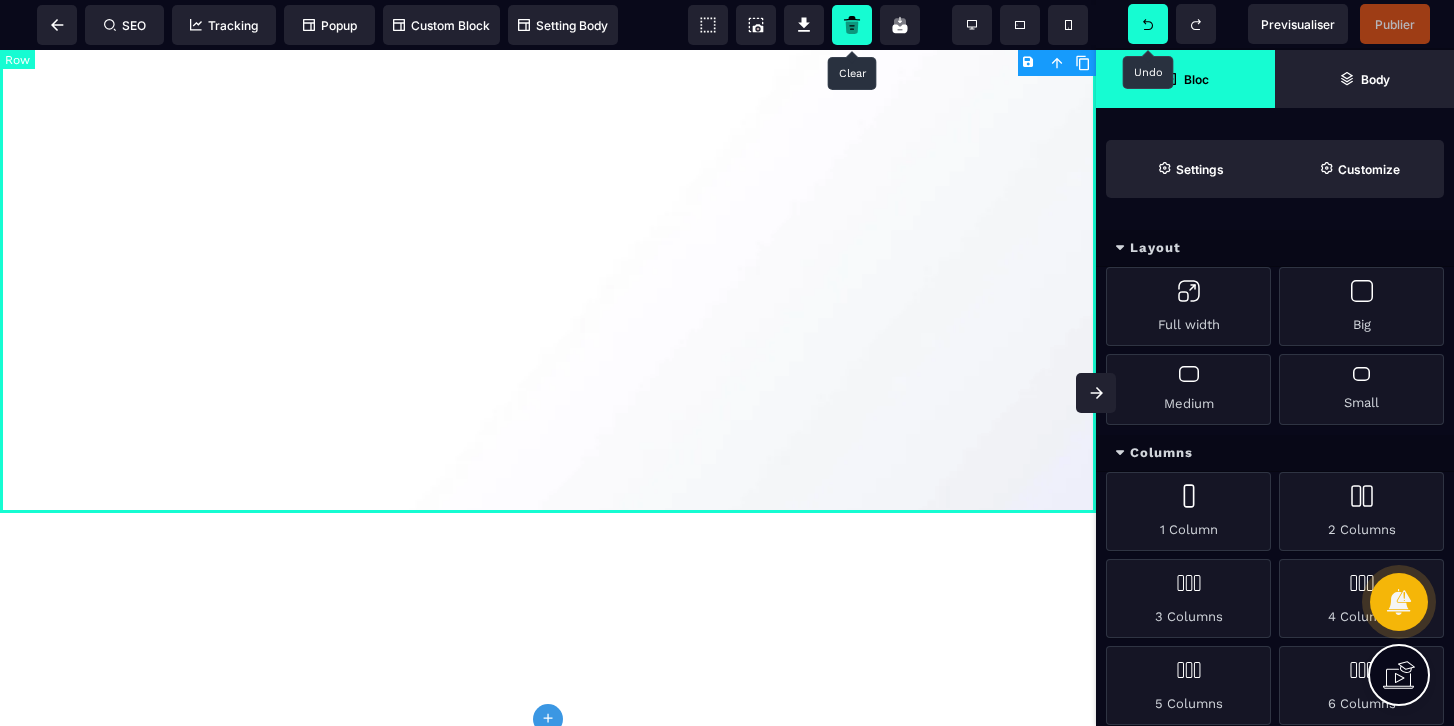 scroll, scrollTop: 3520, scrollLeft: 0, axis: vertical 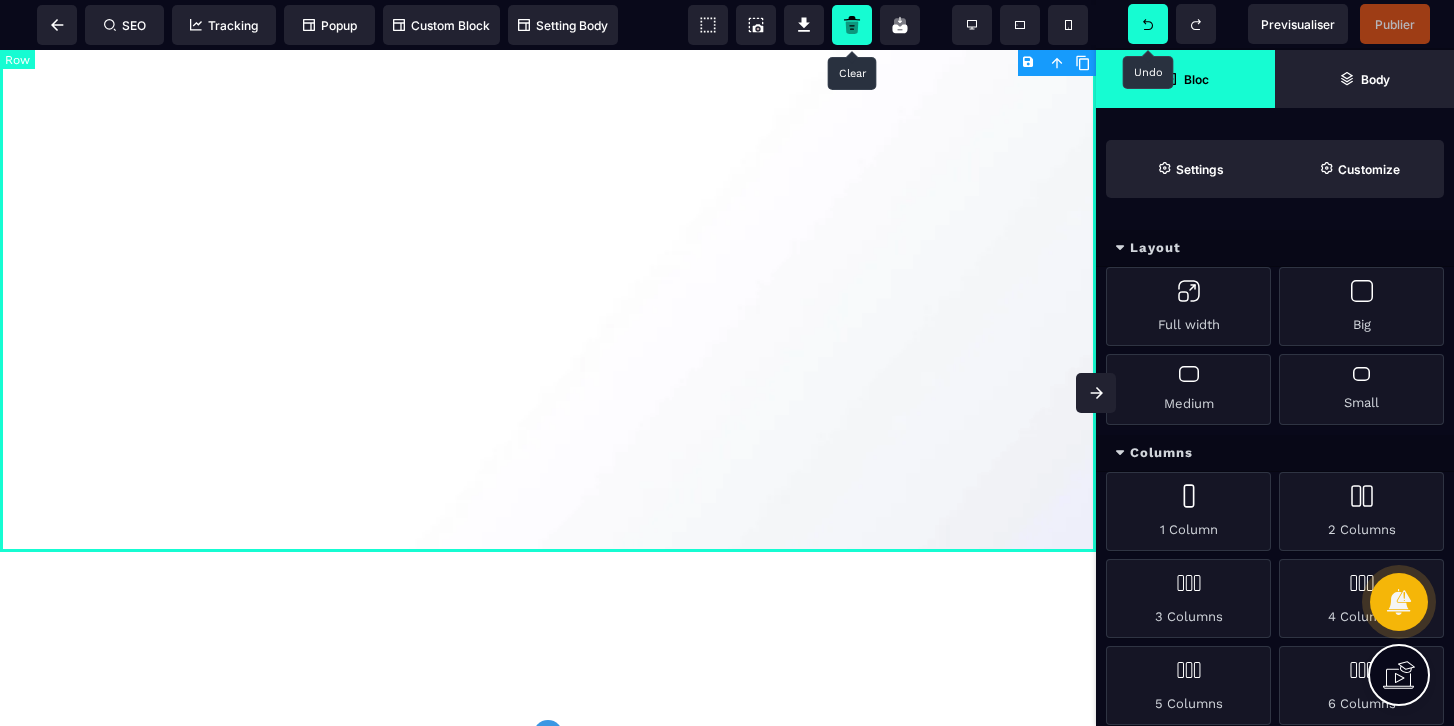 click at bounding box center [548, 214] 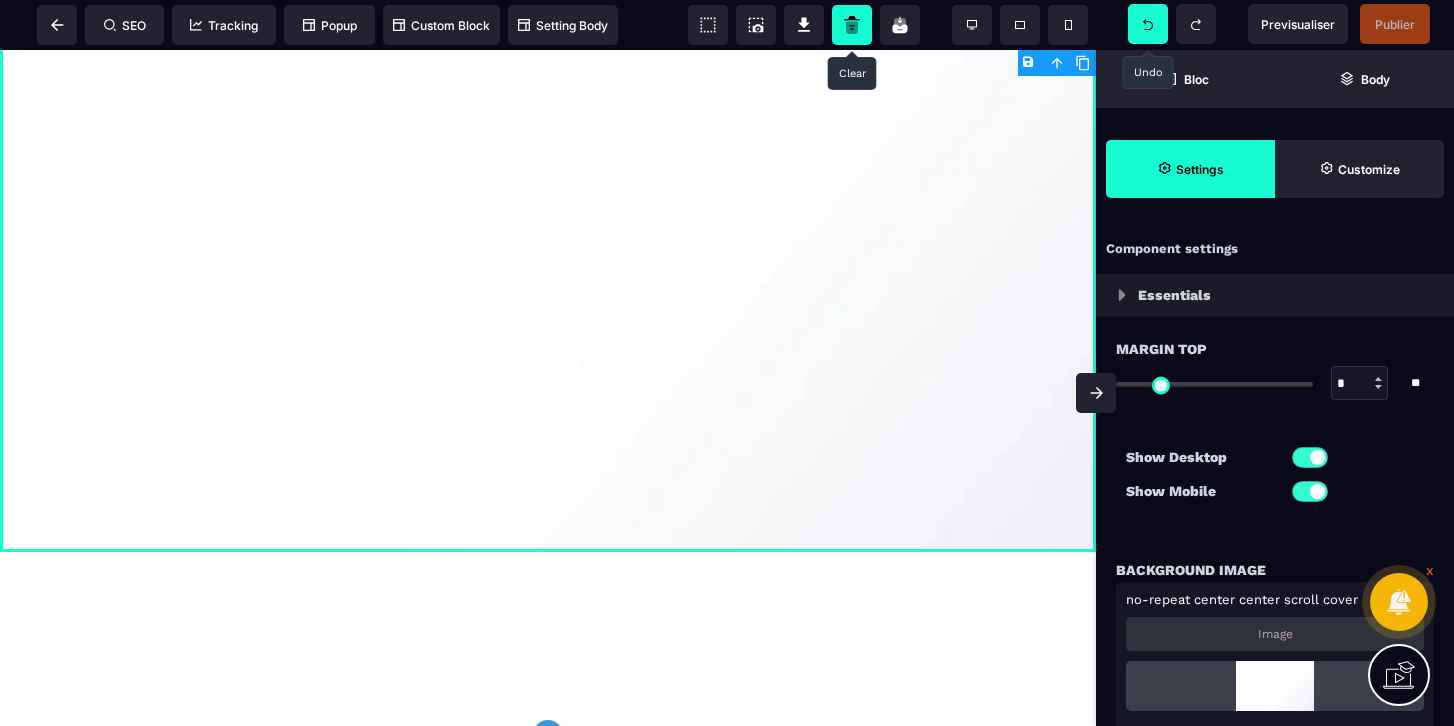 click 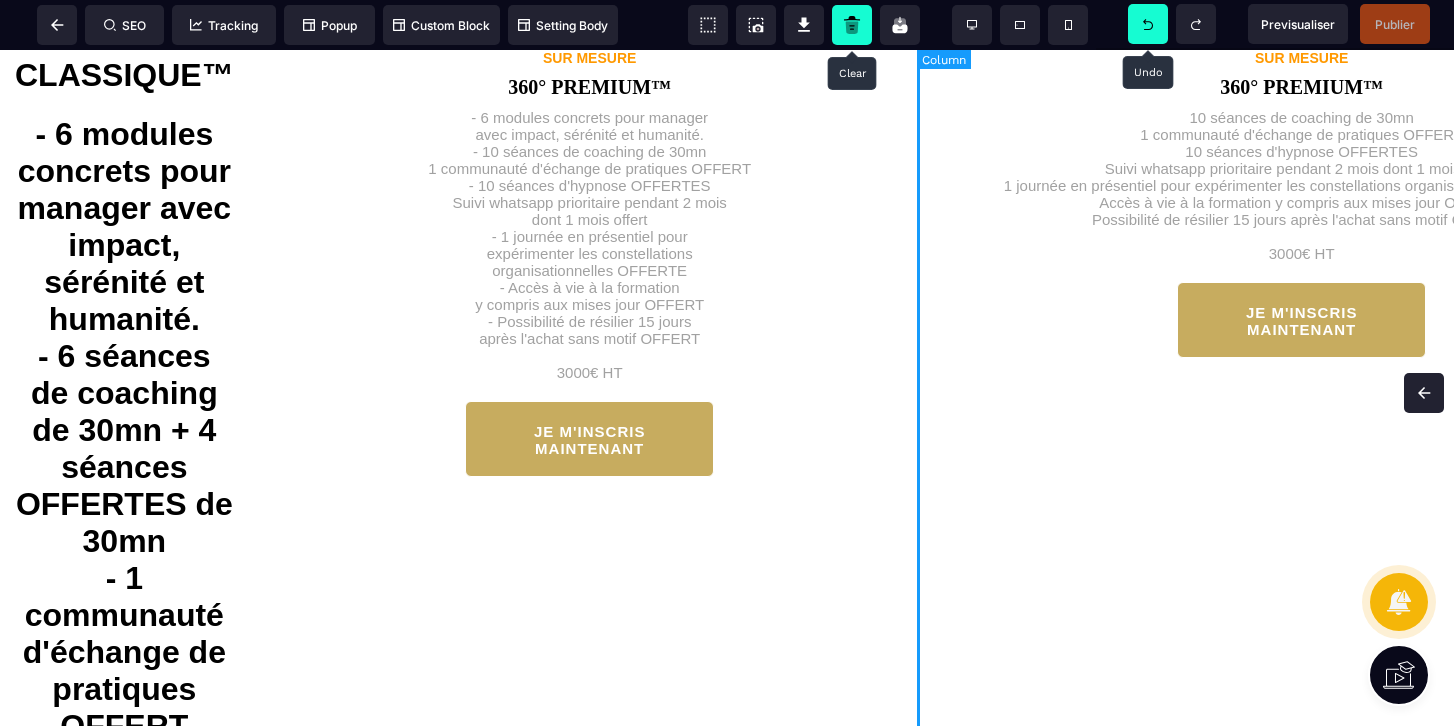 scroll, scrollTop: 254, scrollLeft: 0, axis: vertical 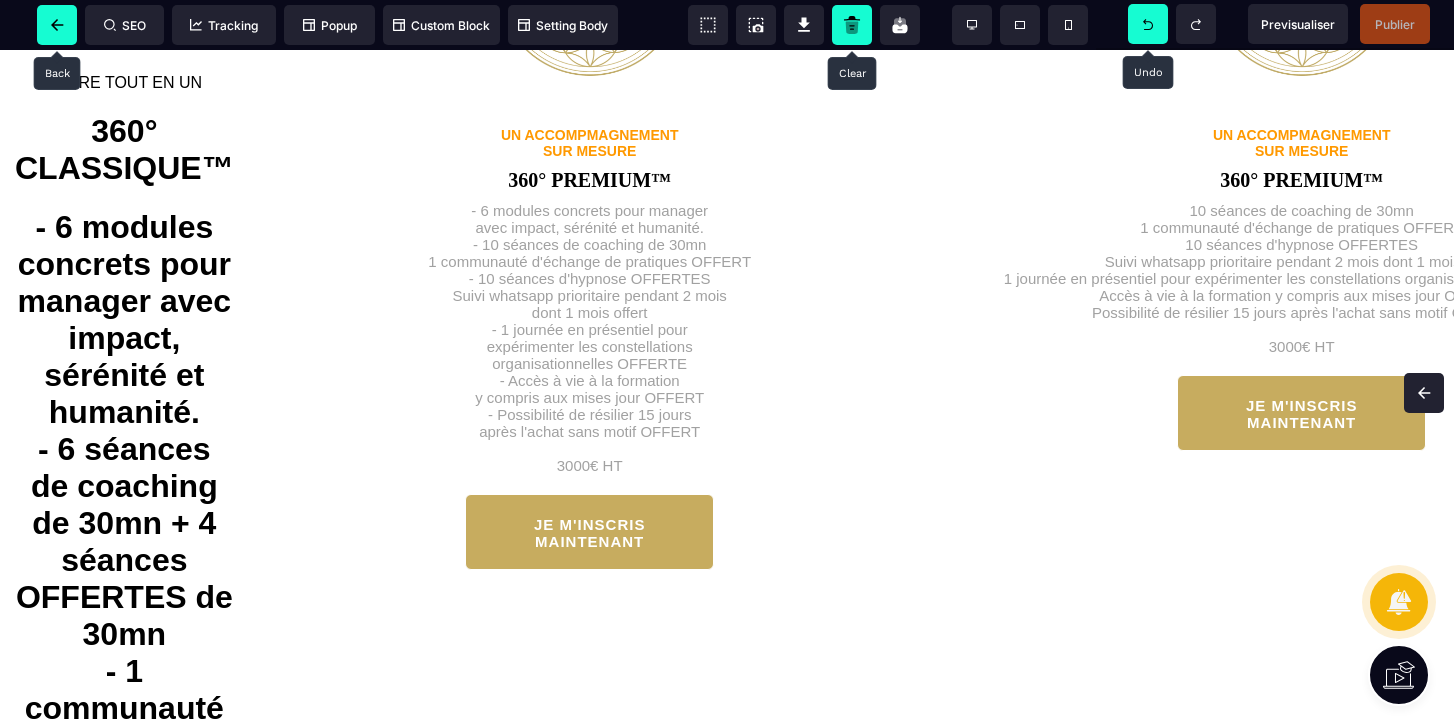 click at bounding box center [57, 25] 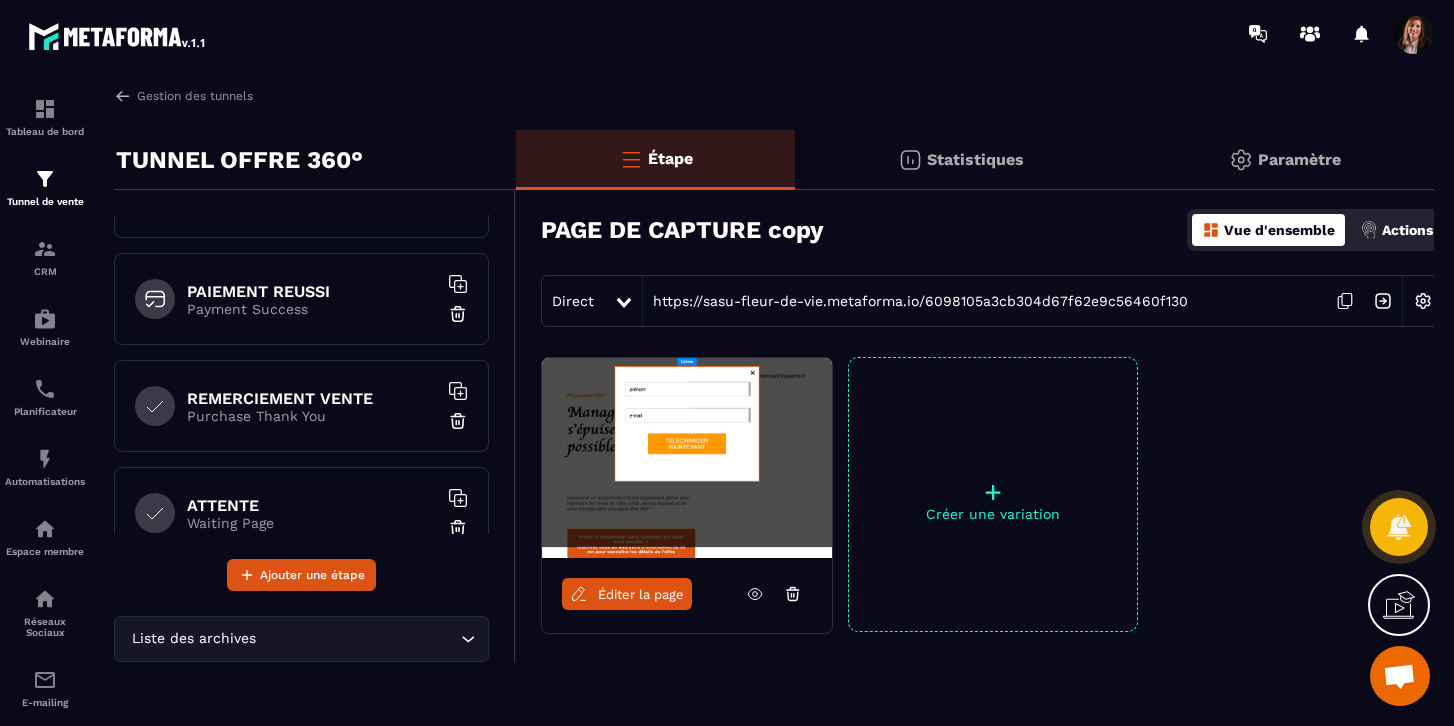 scroll, scrollTop: 537, scrollLeft: 0, axis: vertical 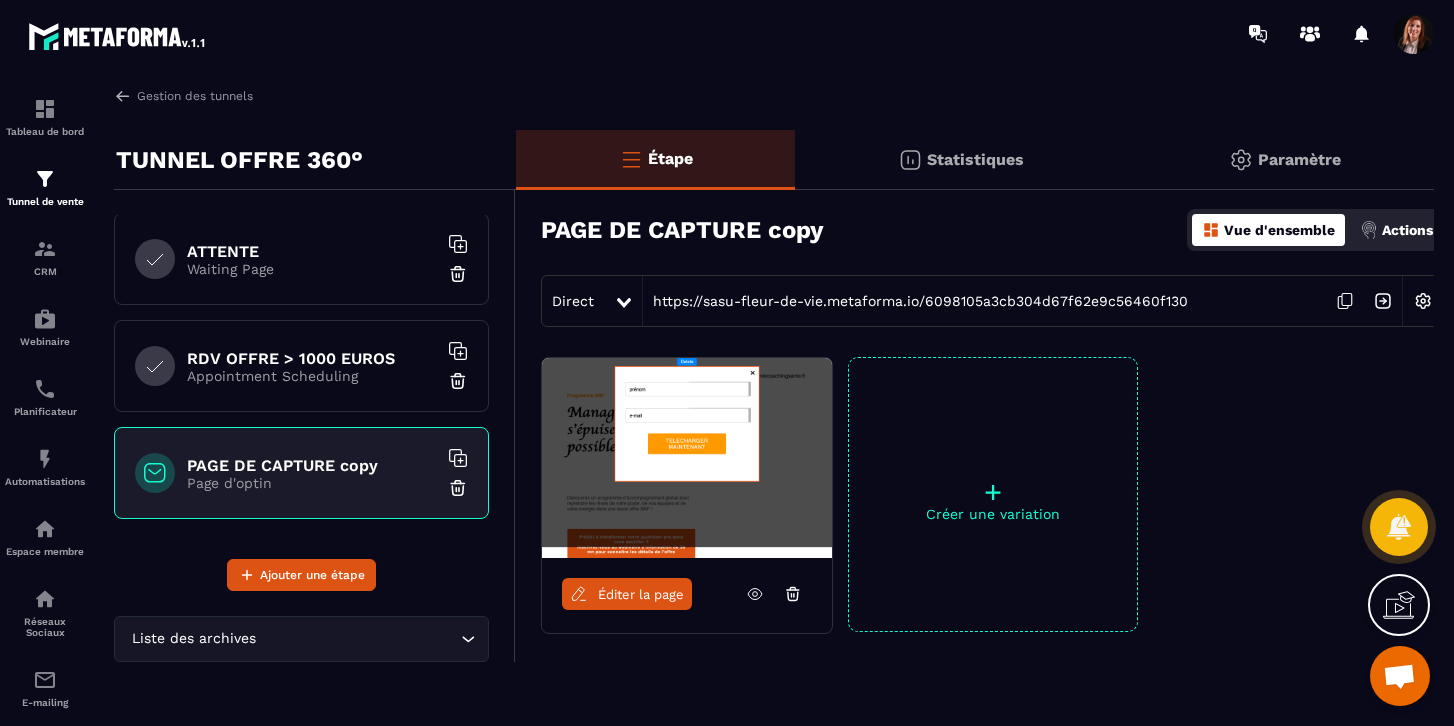 click 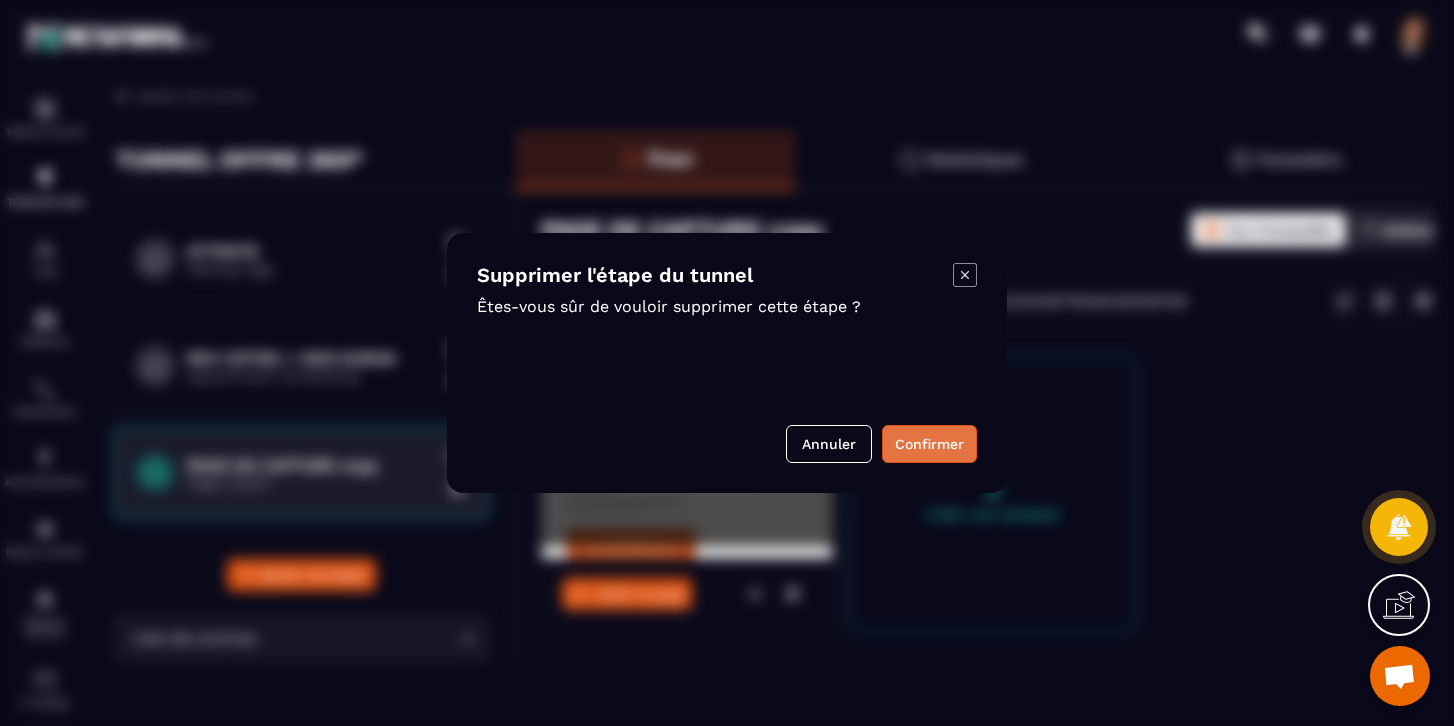 click on "Confirmer" at bounding box center (929, 444) 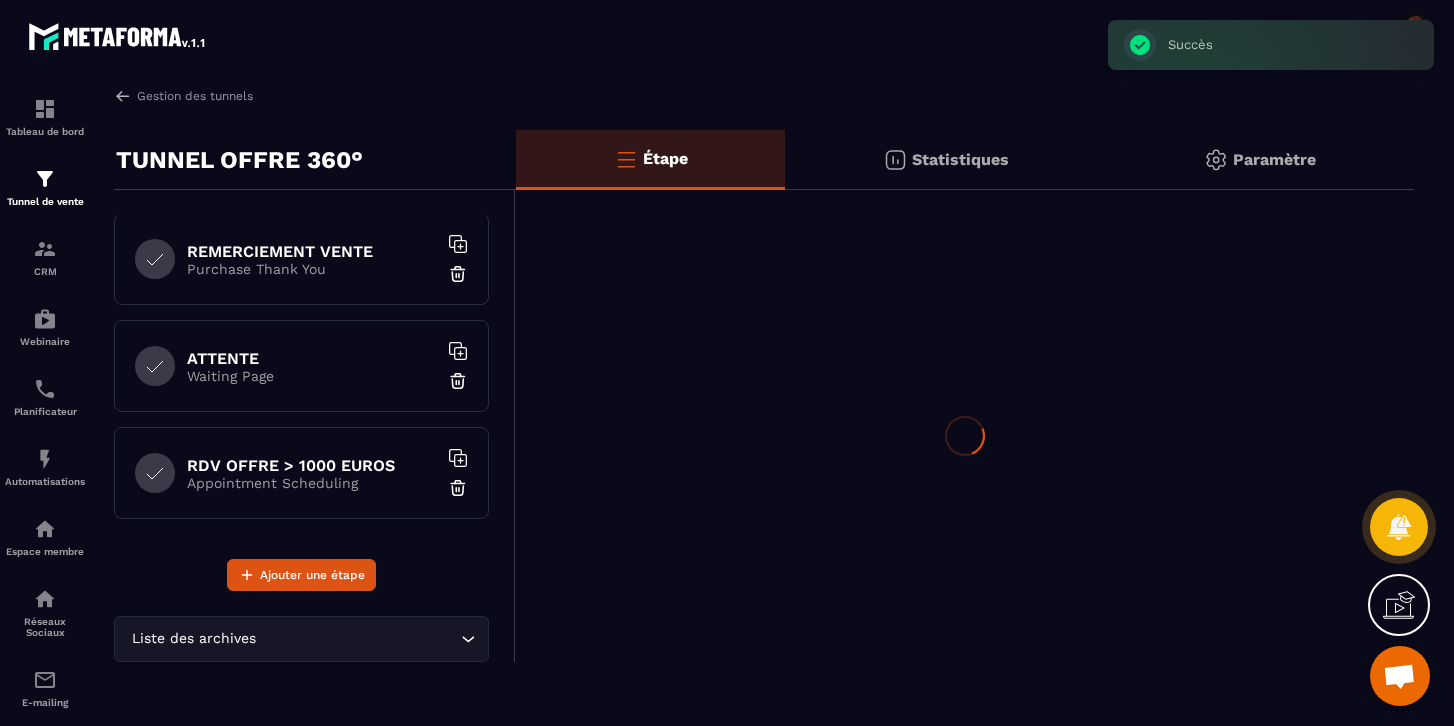 scroll, scrollTop: 430, scrollLeft: 0, axis: vertical 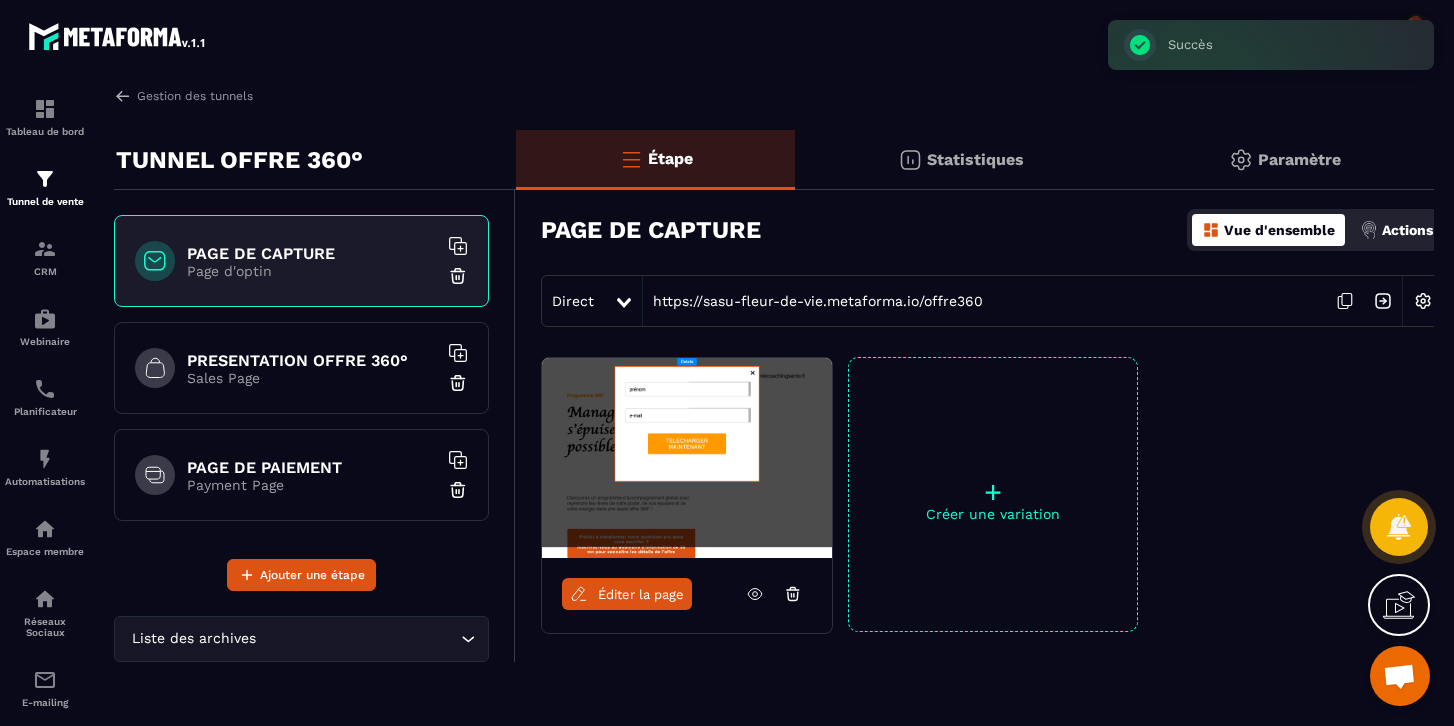 click on "Page d'optin" at bounding box center (312, 271) 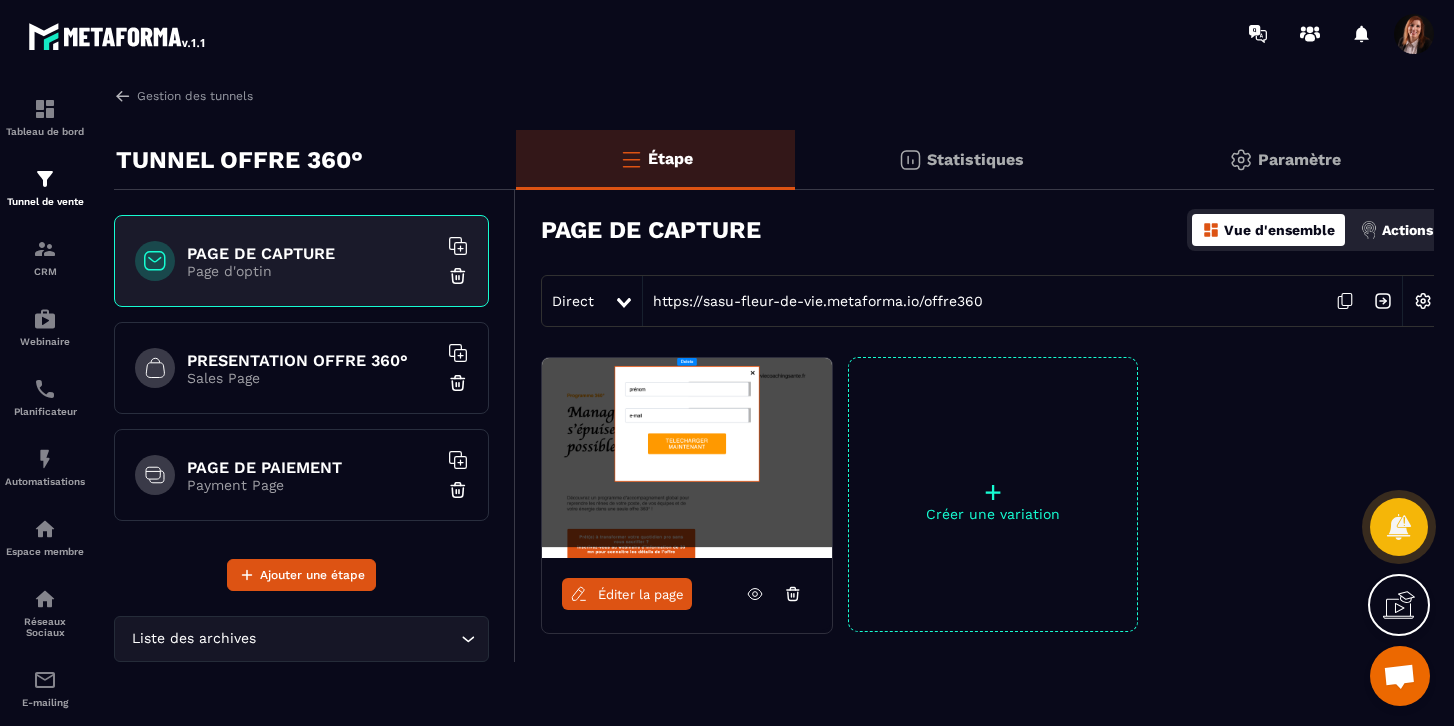 click 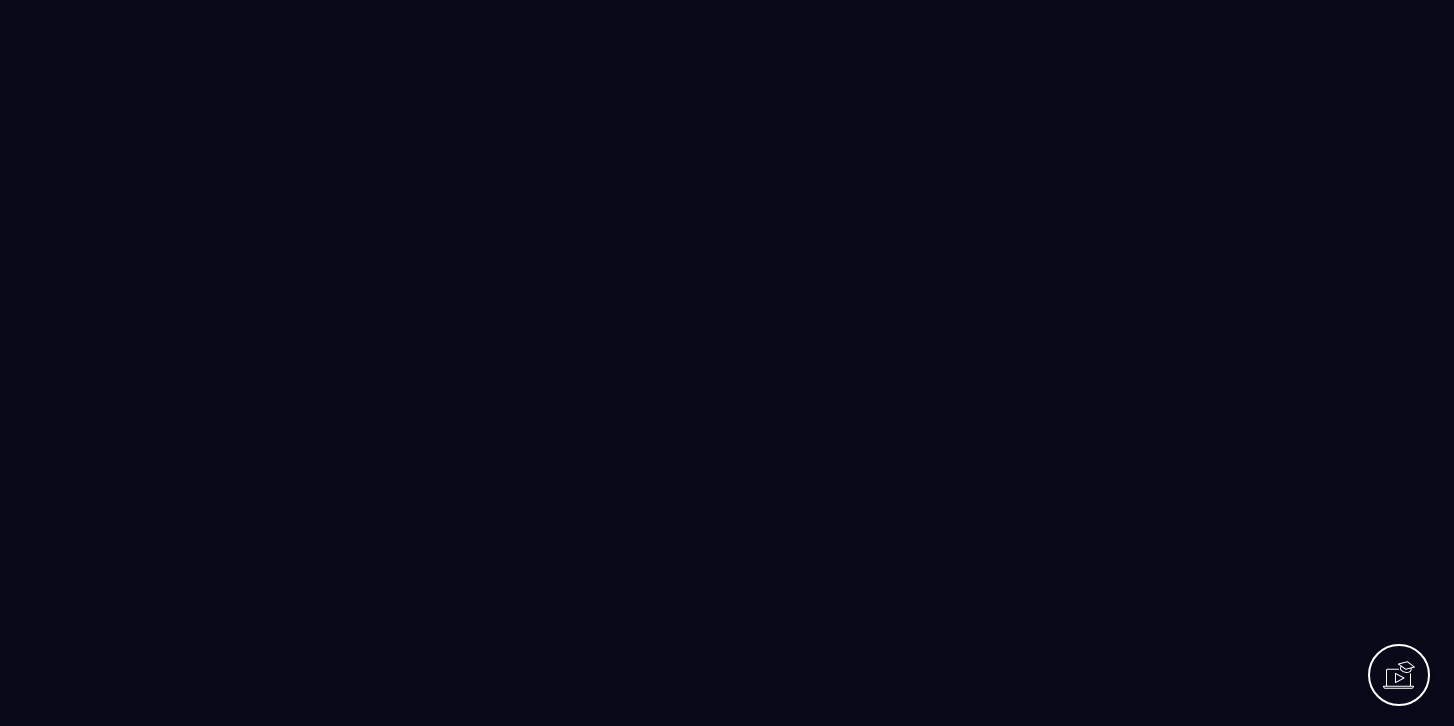 scroll, scrollTop: 0, scrollLeft: 0, axis: both 